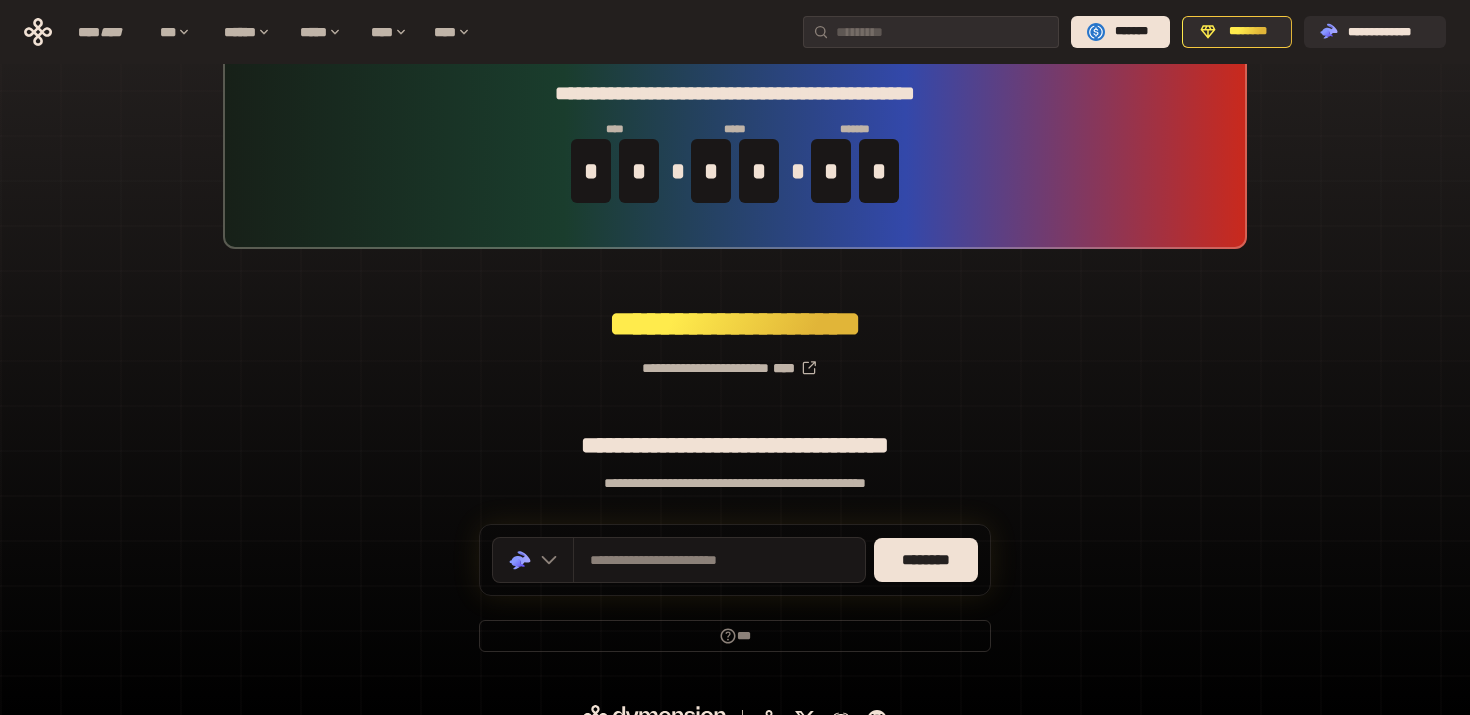 scroll, scrollTop: 68, scrollLeft: 0, axis: vertical 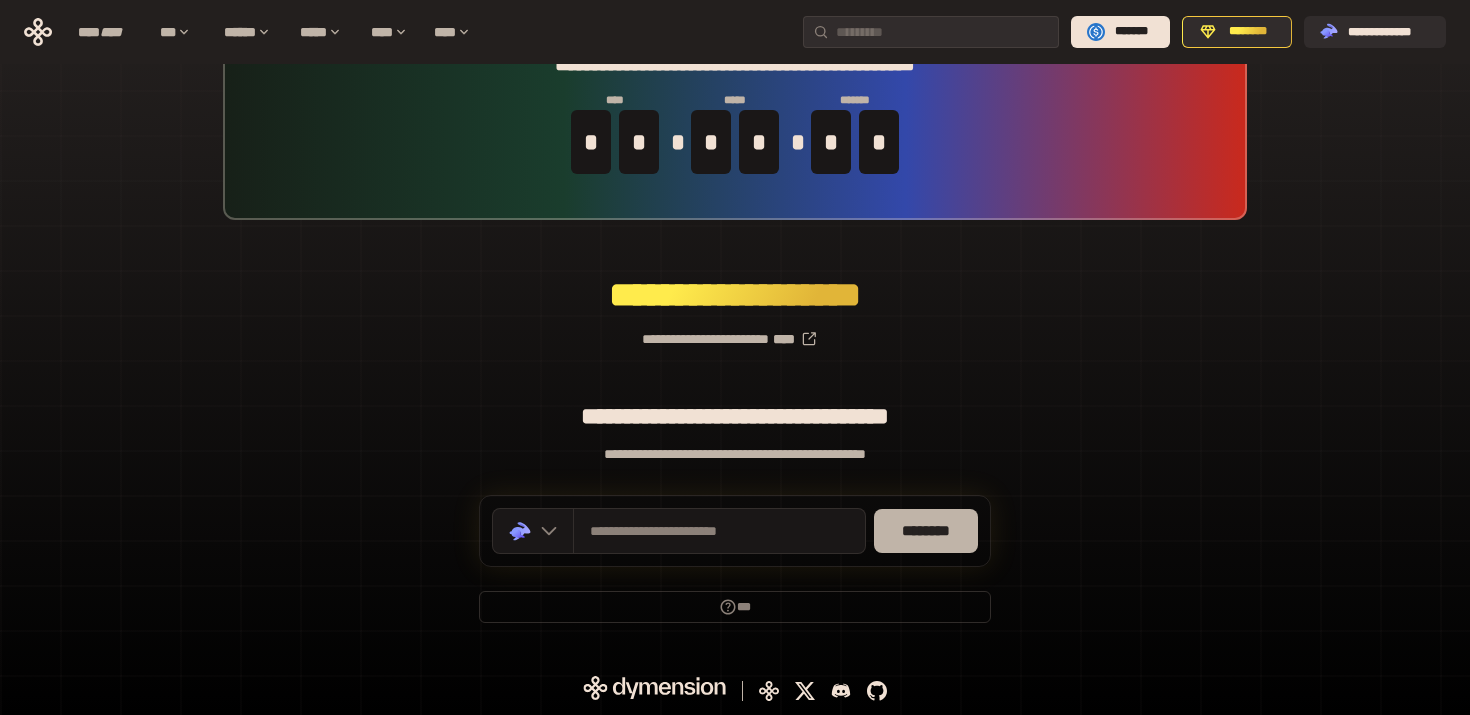 click on "********" at bounding box center [926, 531] 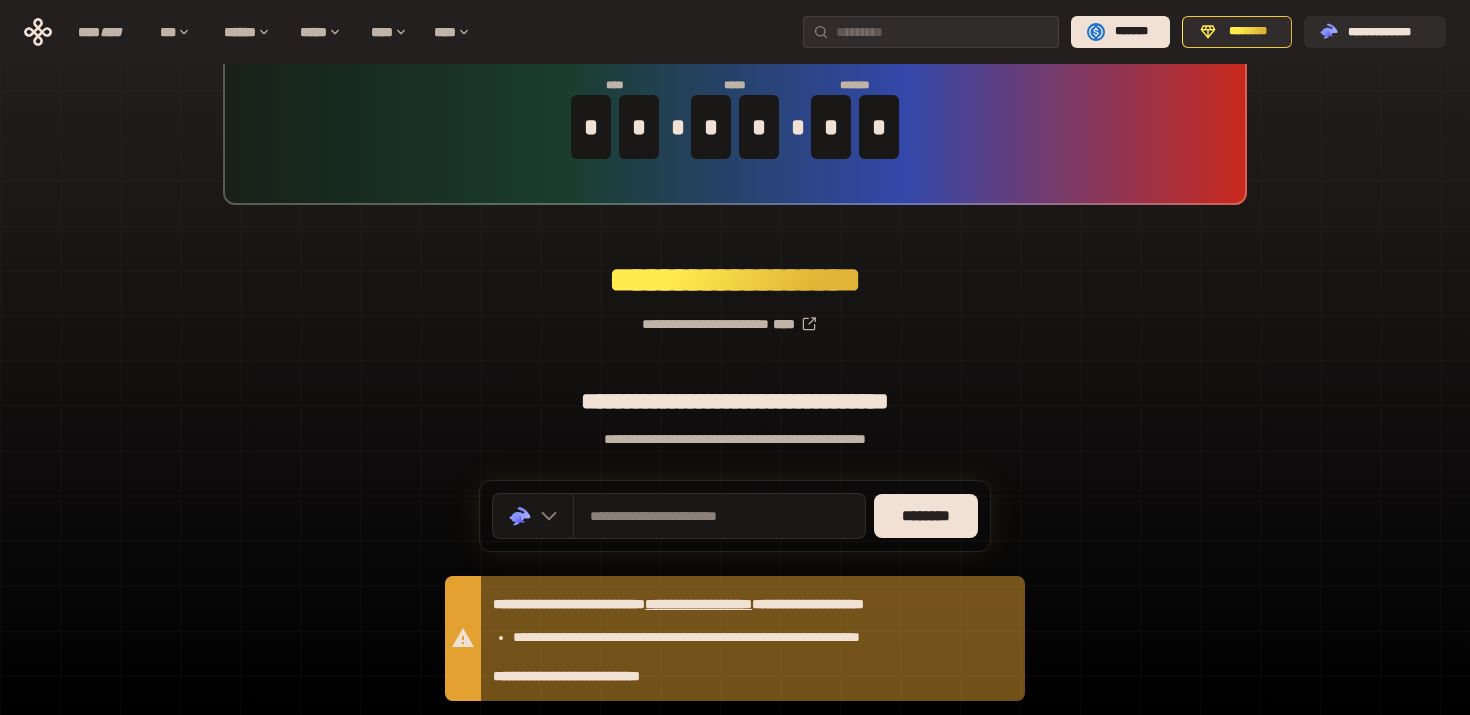 scroll, scrollTop: 216, scrollLeft: 0, axis: vertical 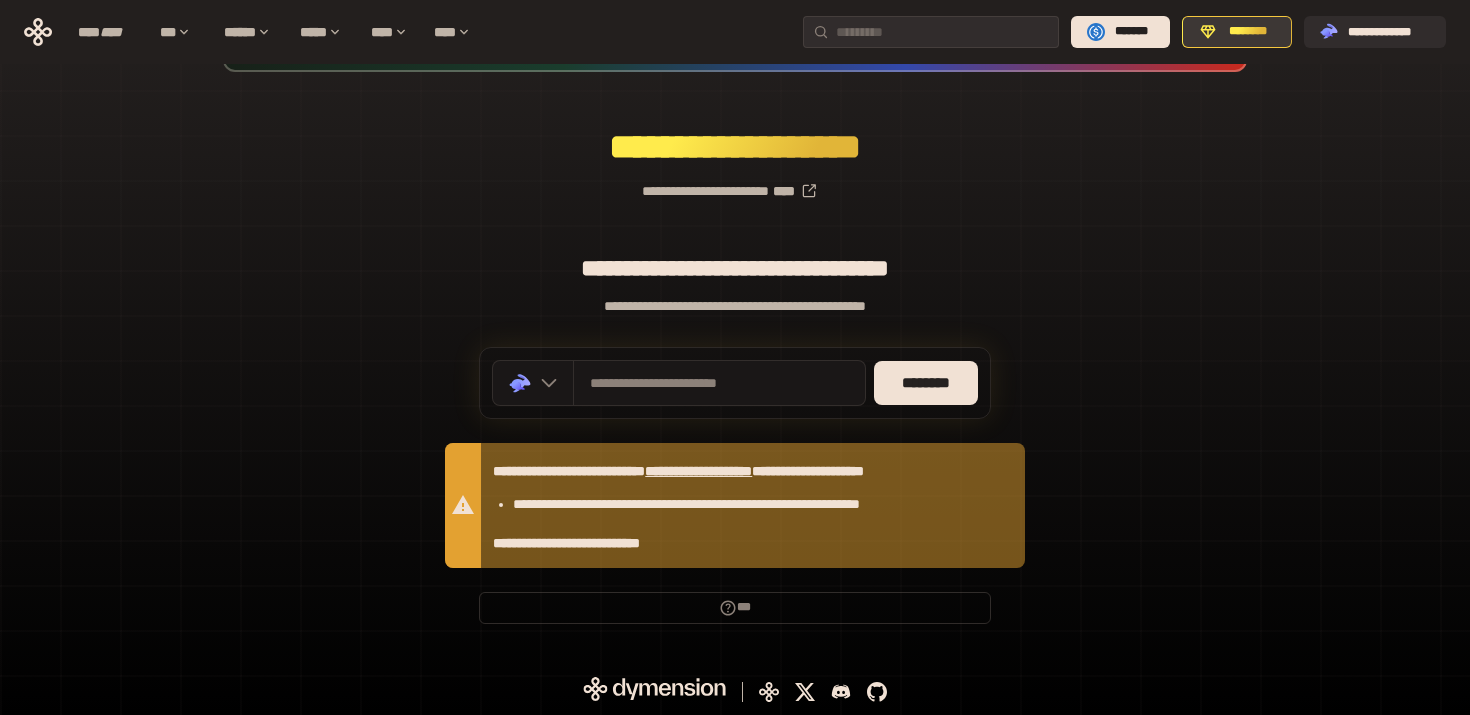 click on "********" at bounding box center [1237, 32] 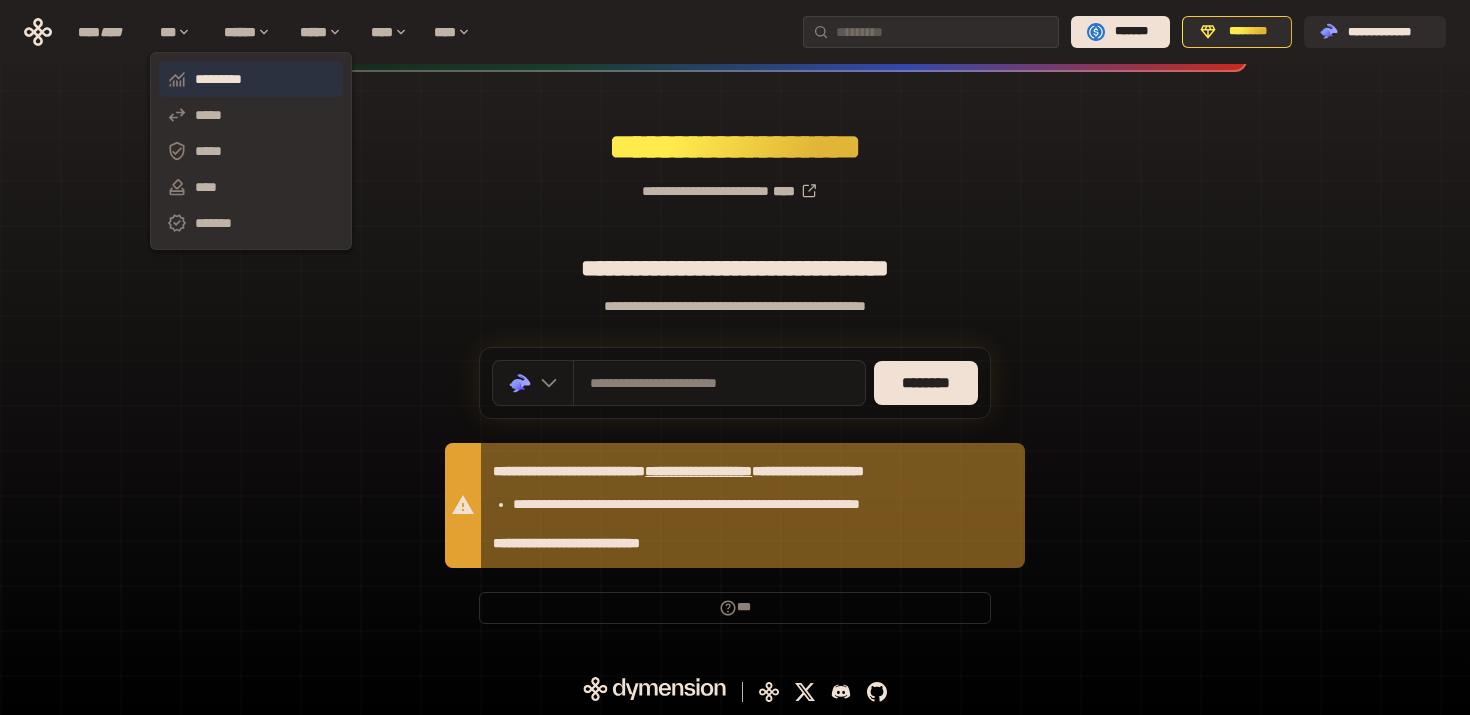 click on "*********" at bounding box center [251, 79] 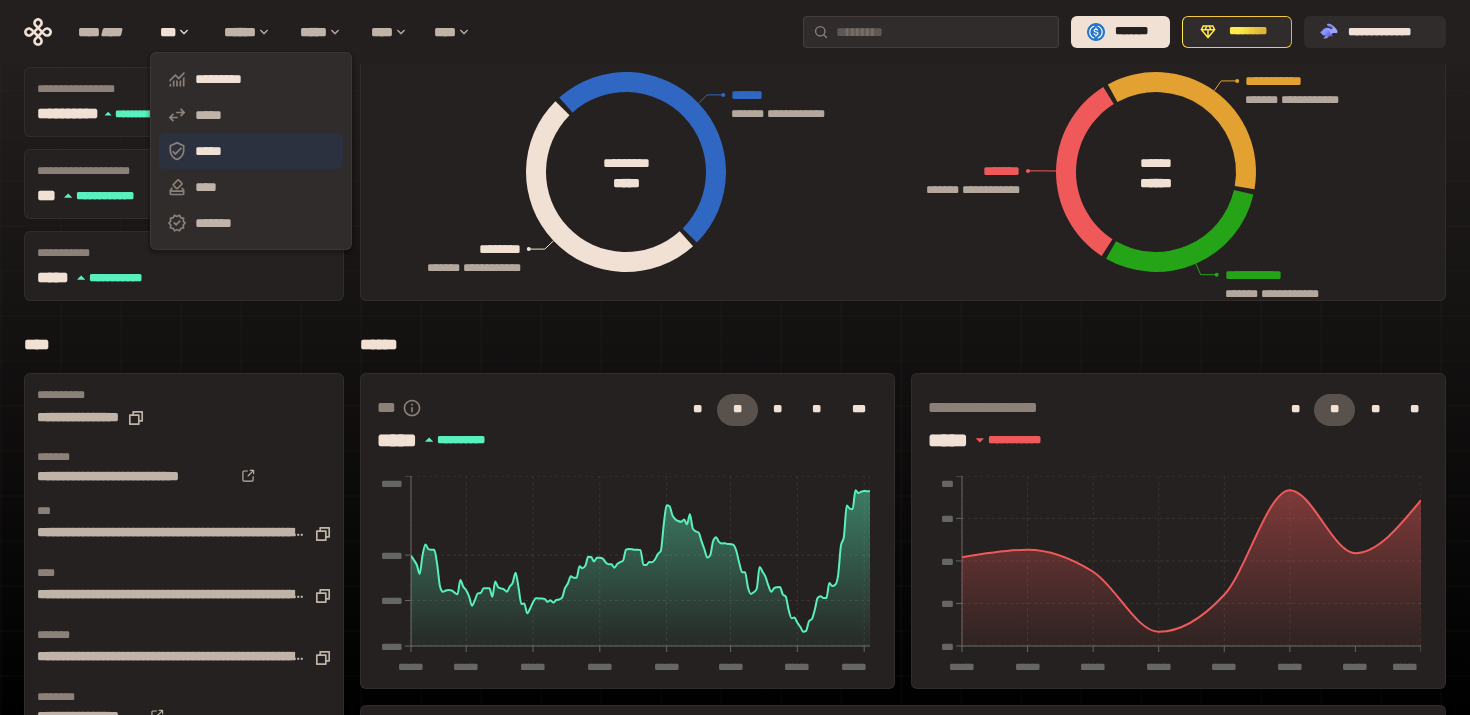 click on "*****" at bounding box center [251, 151] 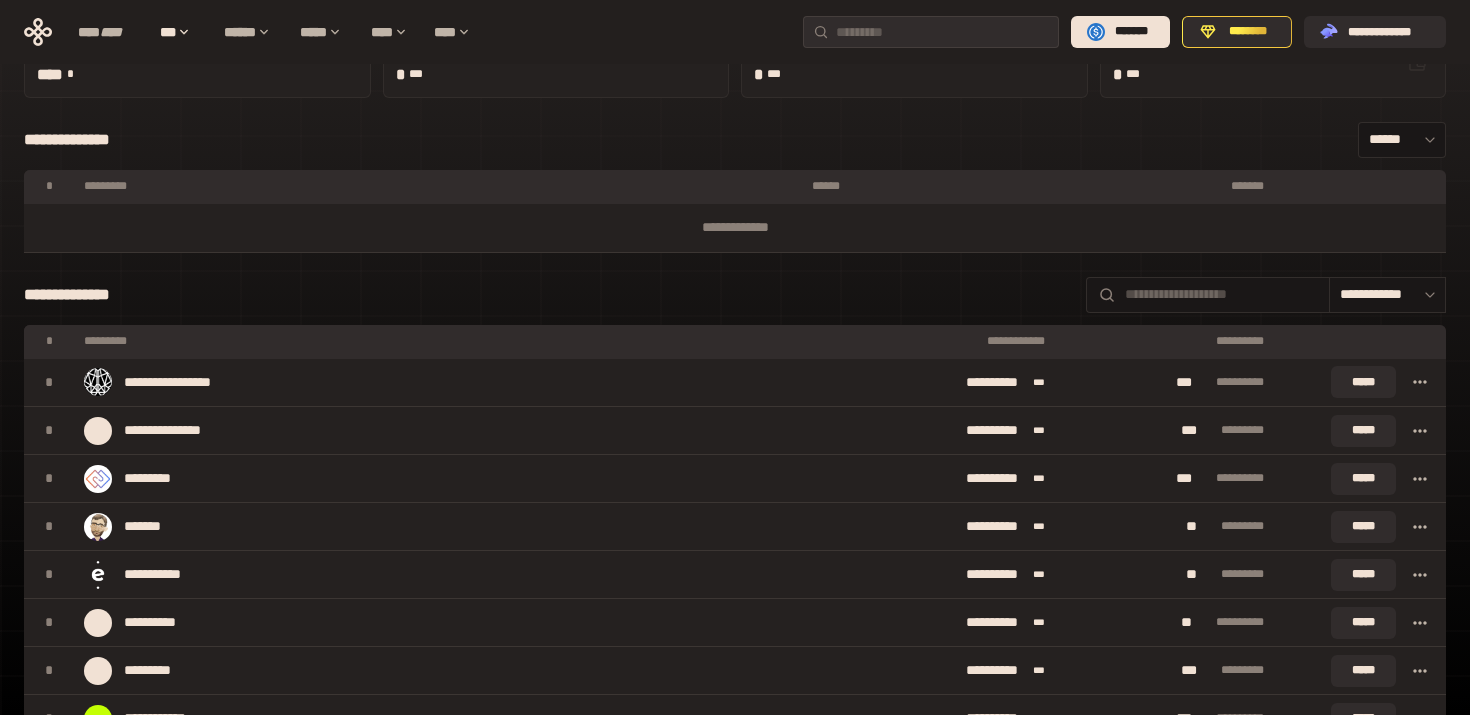scroll, scrollTop: 0, scrollLeft: 0, axis: both 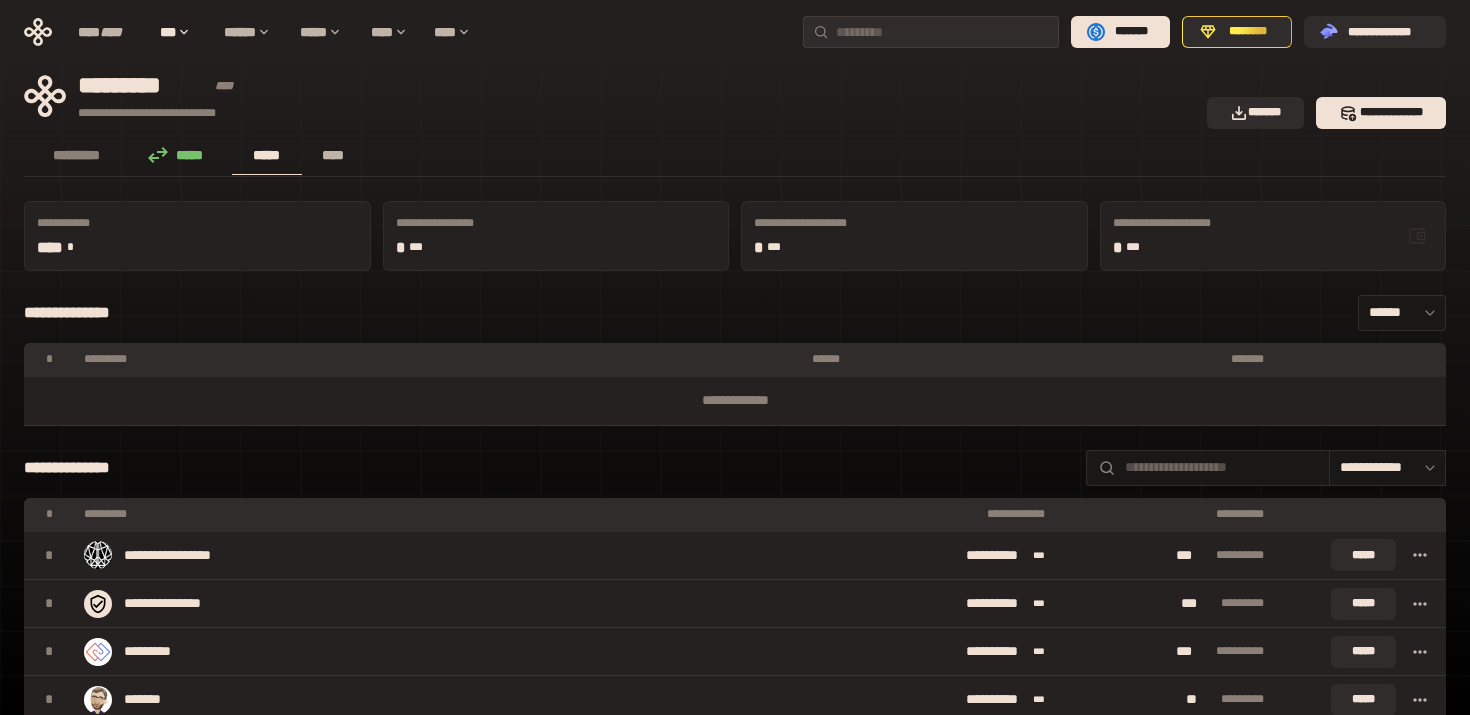 click on "****" at bounding box center [333, 155] 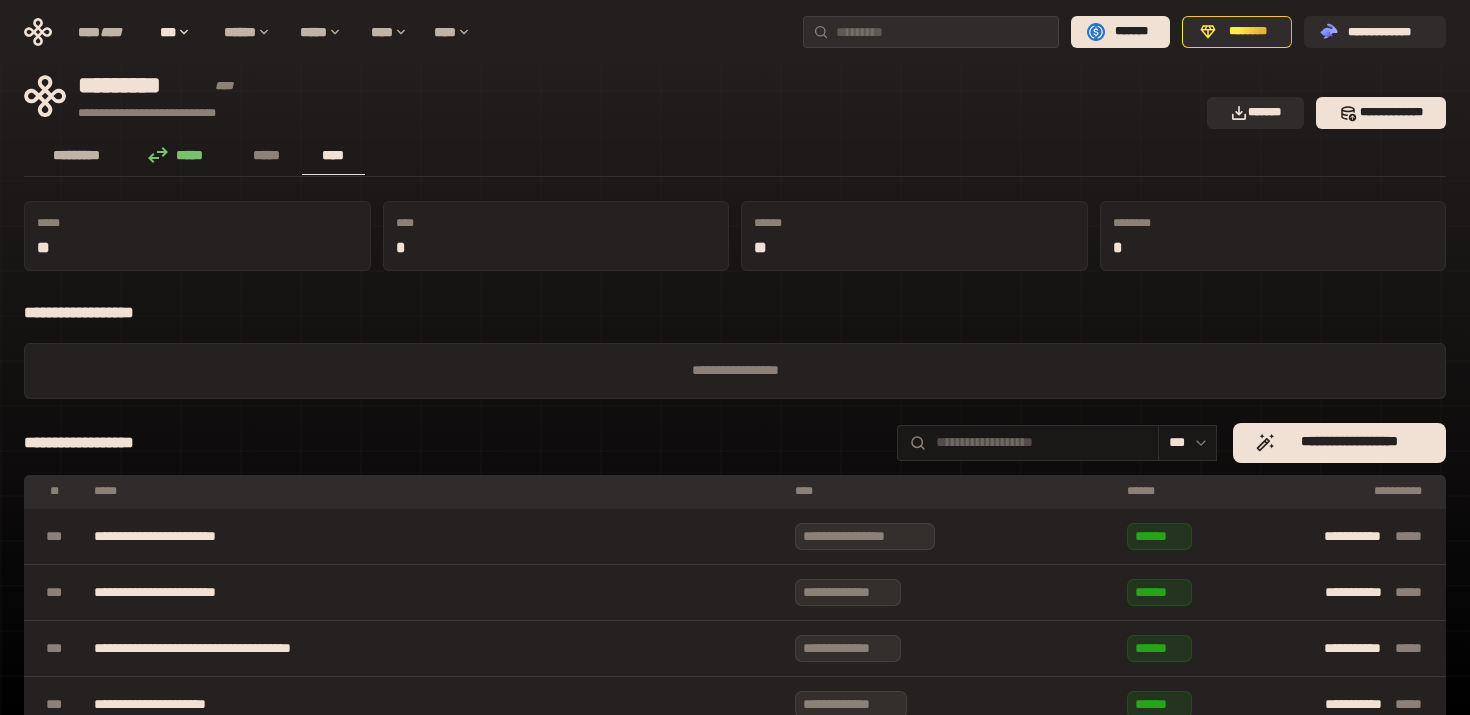 click on "*********" at bounding box center (77, 155) 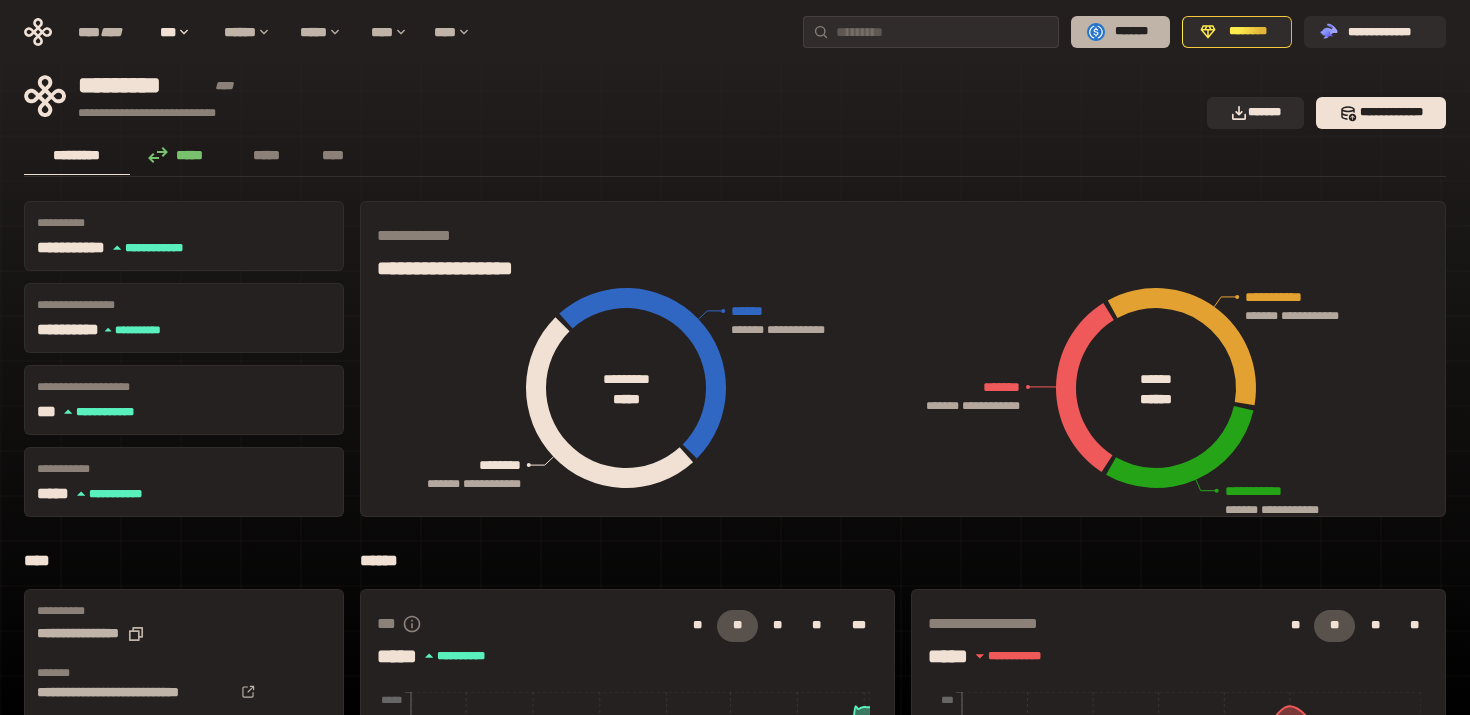 click on "*******" at bounding box center [1131, 32] 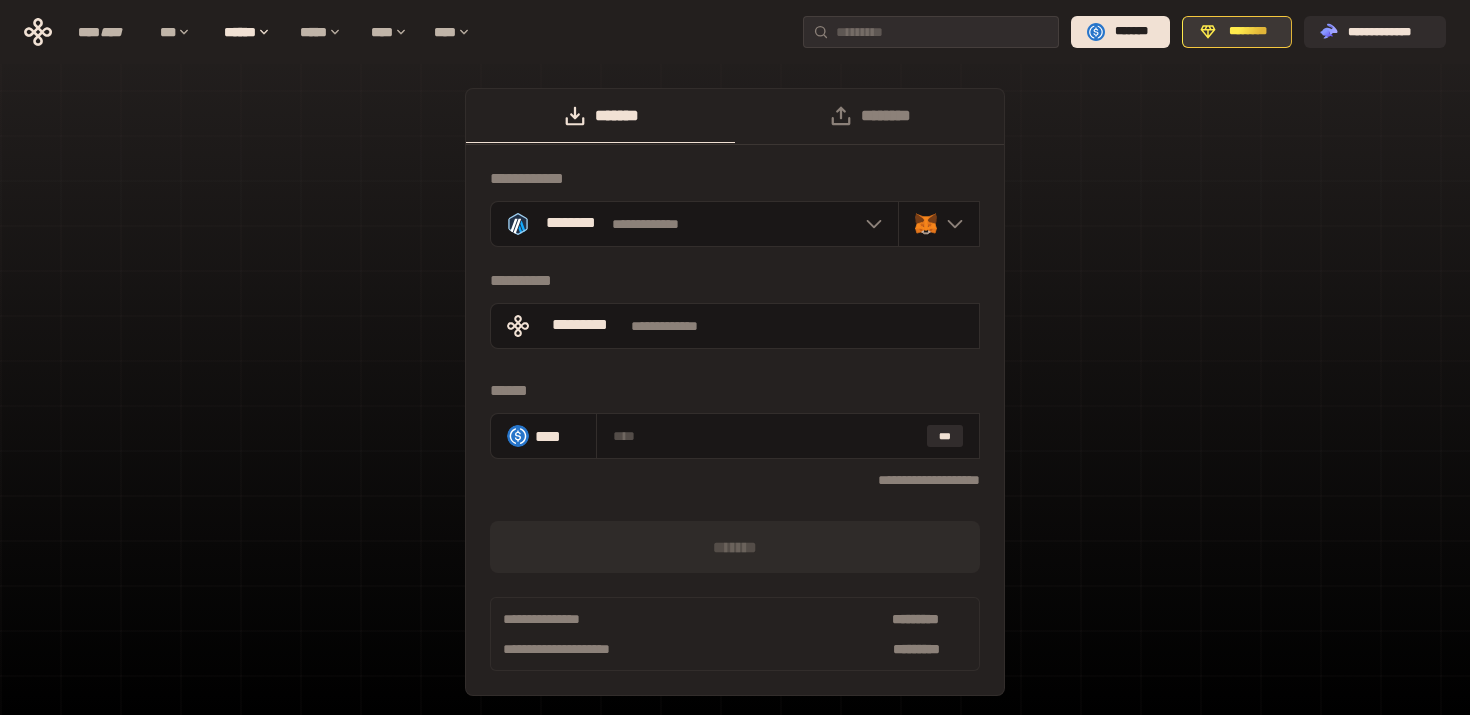 click on "********" at bounding box center [1248, 32] 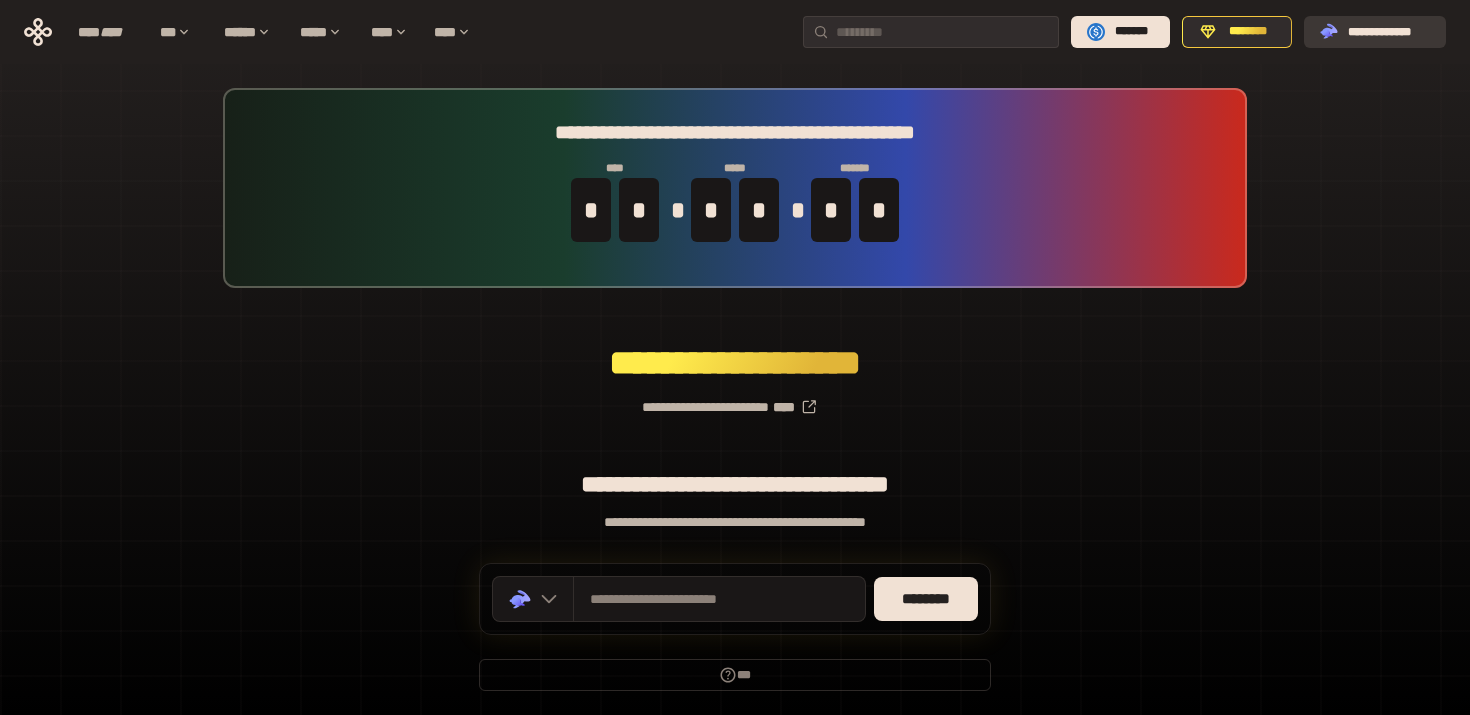 click on "**********" at bounding box center [1389, 32] 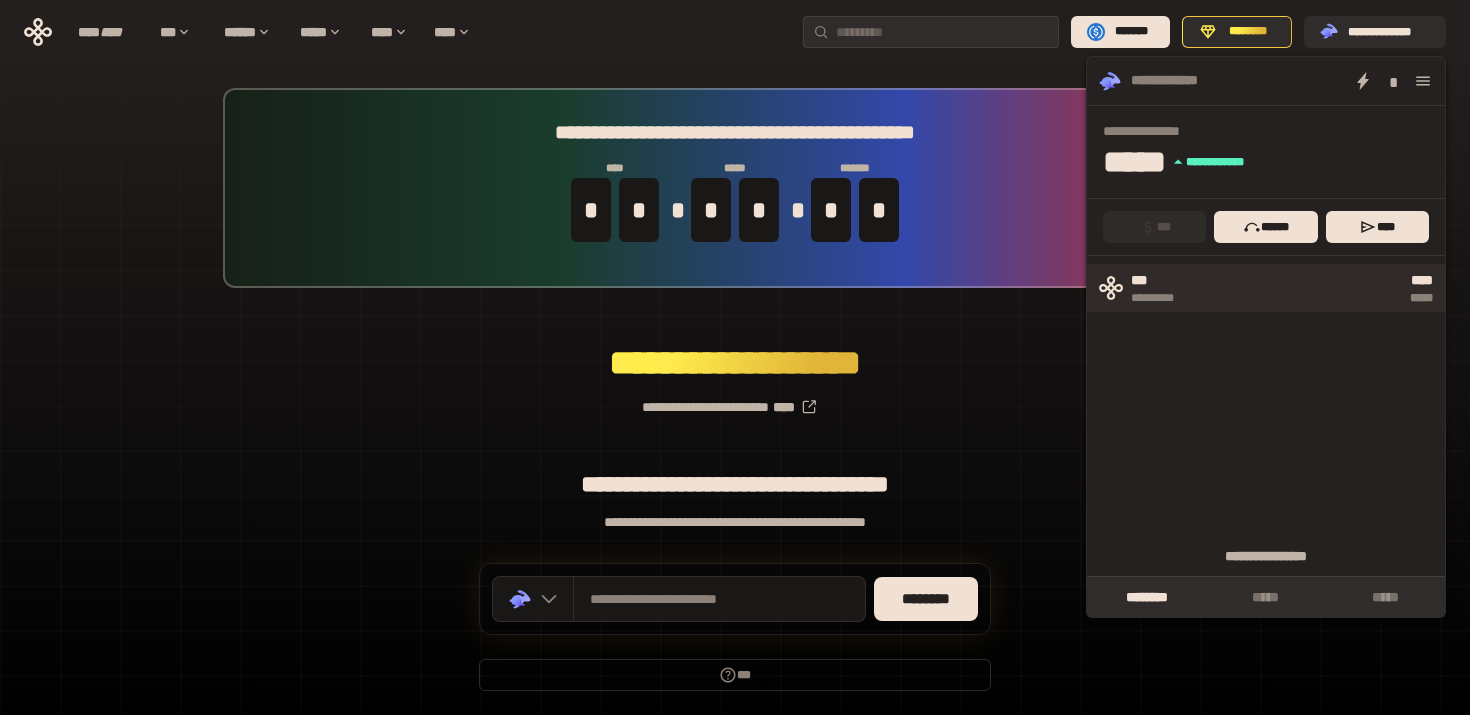 click on "*****" at bounding box center [1318, 298] 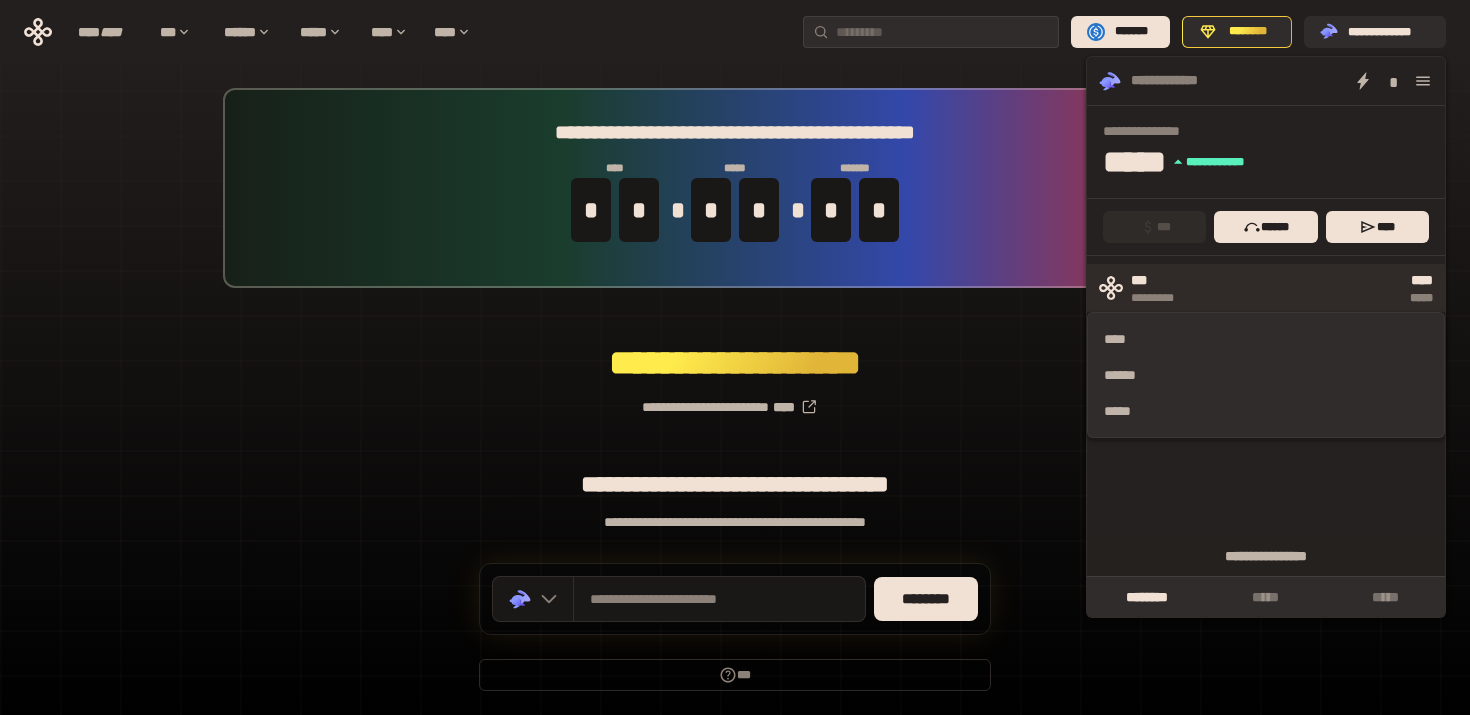 click on "*****" at bounding box center [1318, 298] 